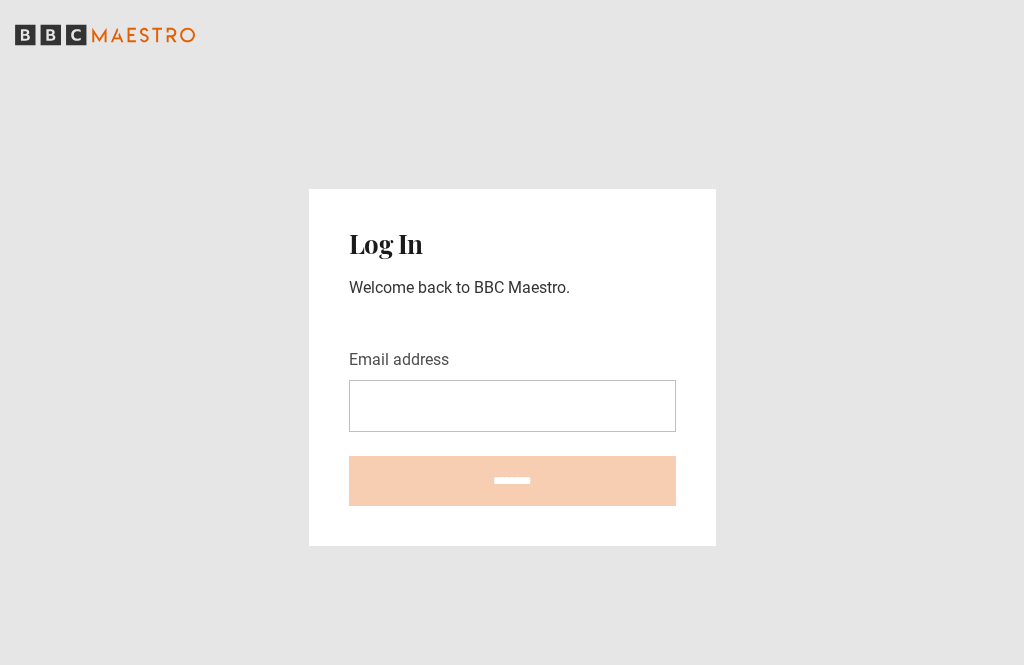 click on "Log In
Welcome back to BBC Maestro.
Email address
********" at bounding box center [512, 367] 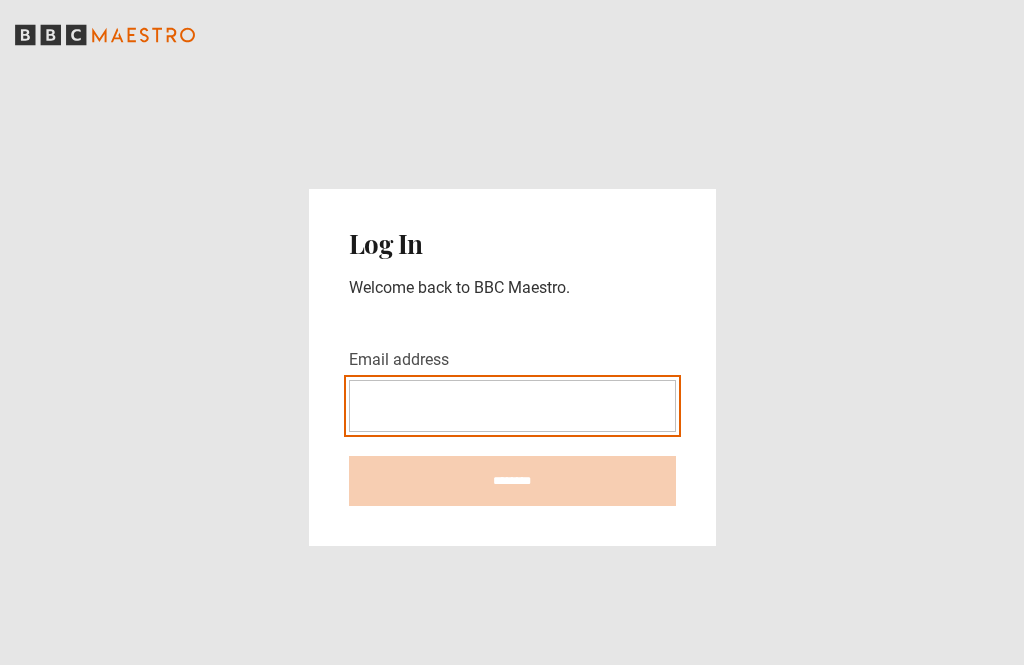click on "Email address" at bounding box center [512, 406] 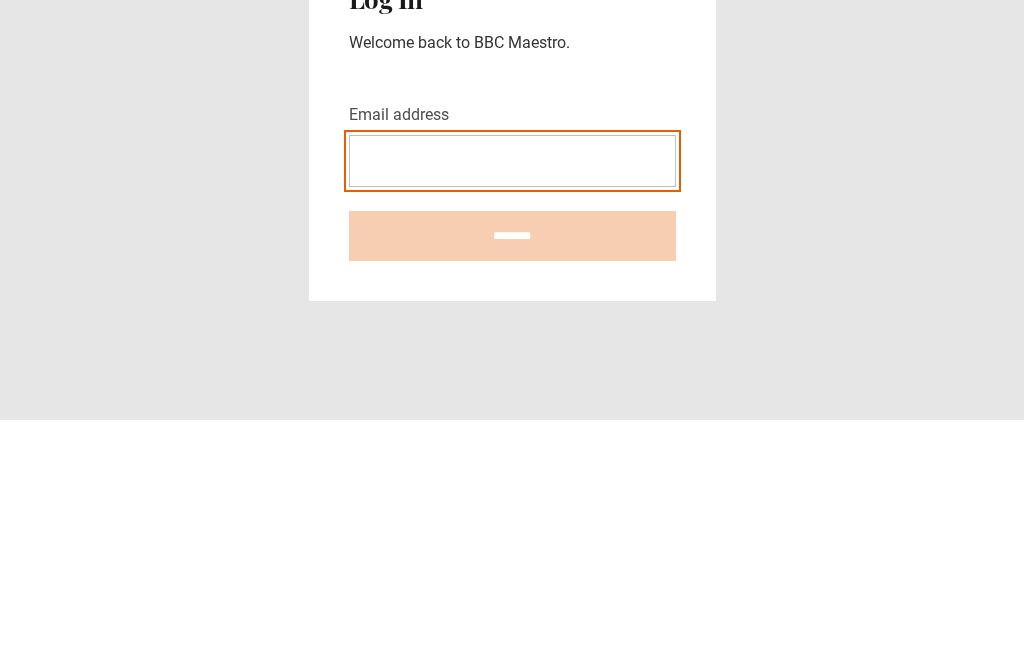 type on "**********" 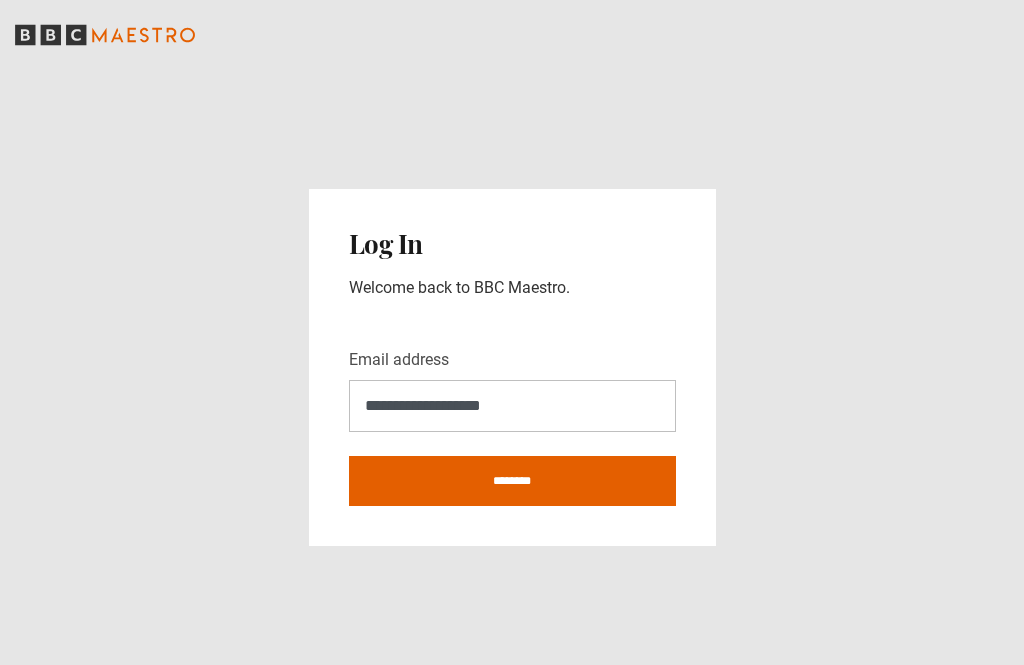 click on "********" at bounding box center [512, 481] 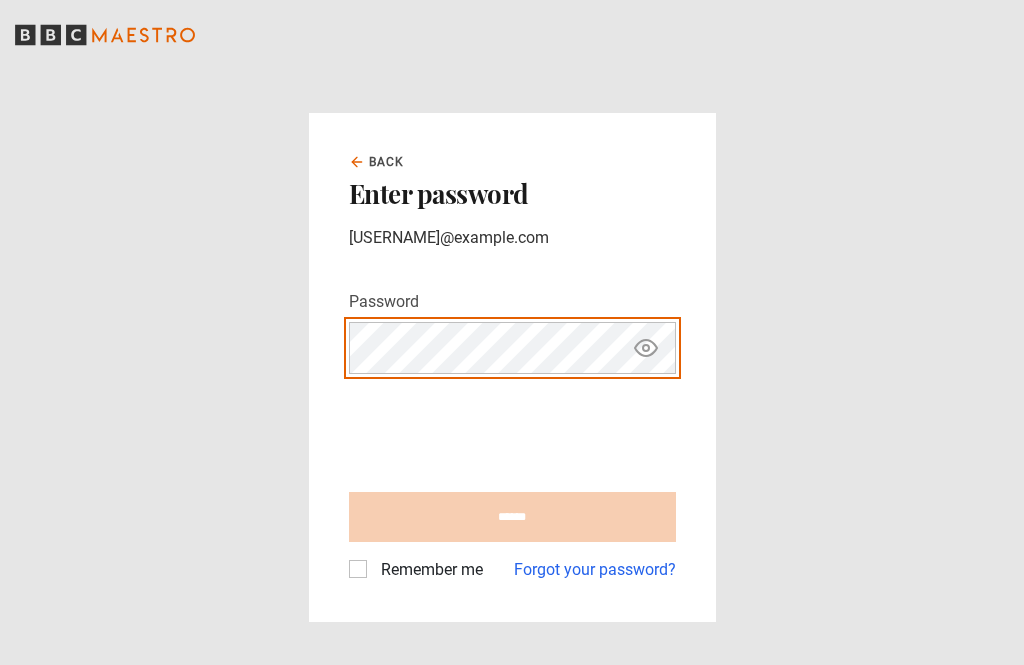 scroll, scrollTop: 0, scrollLeft: 0, axis: both 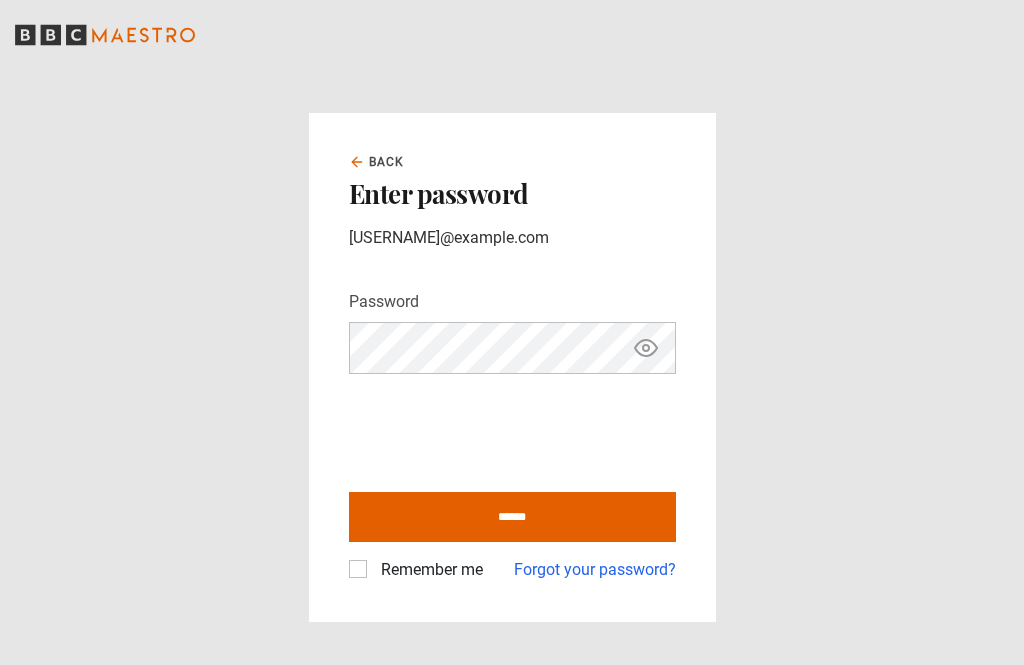 click on "Remember me" at bounding box center [428, 570] 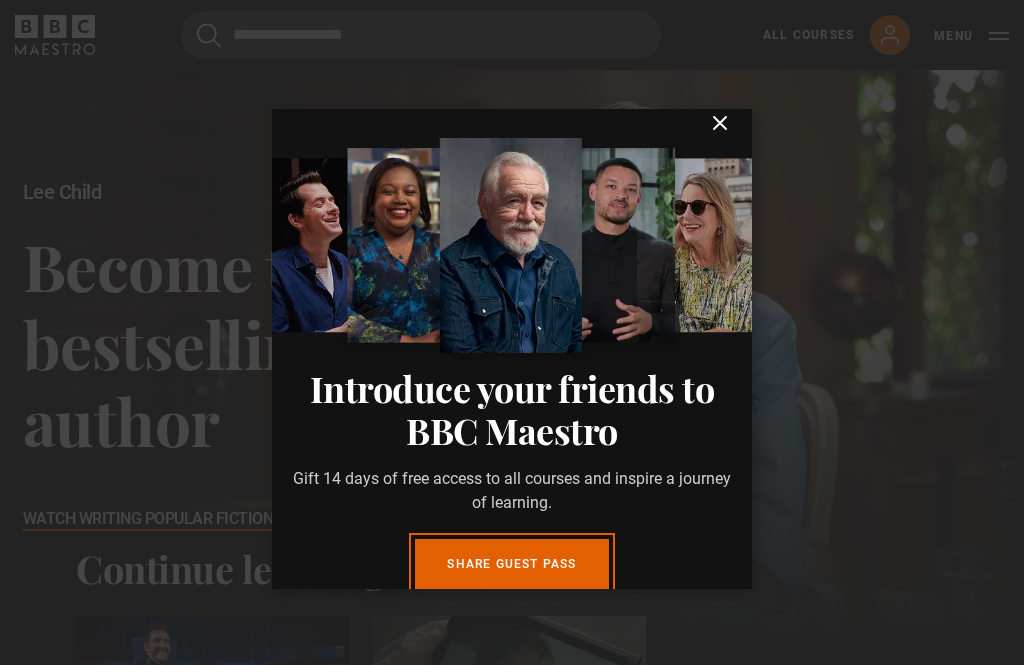 scroll, scrollTop: 0, scrollLeft: 0, axis: both 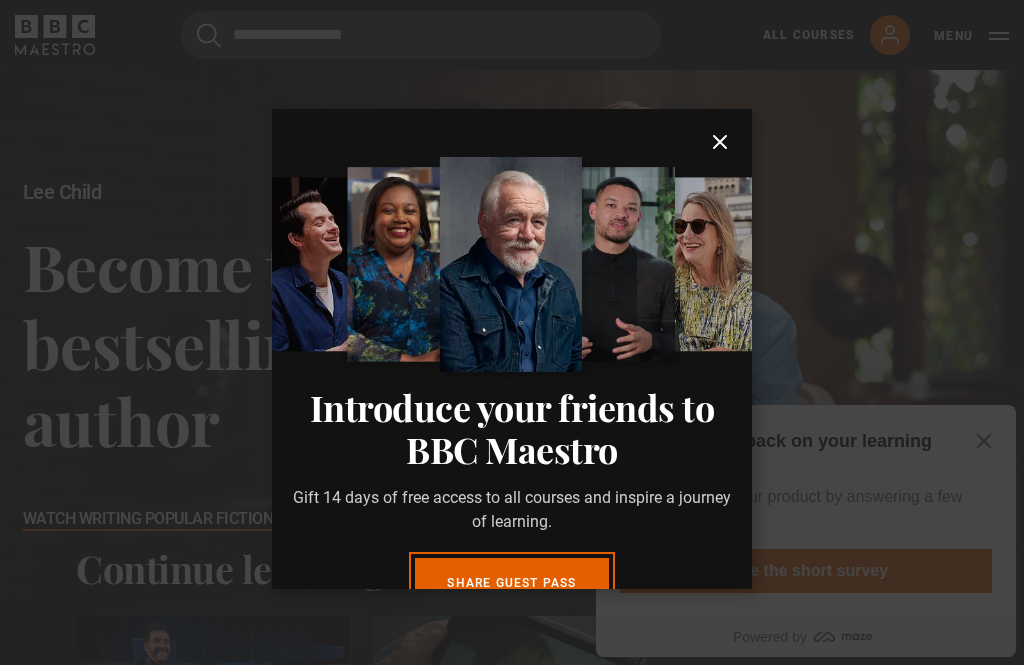 click 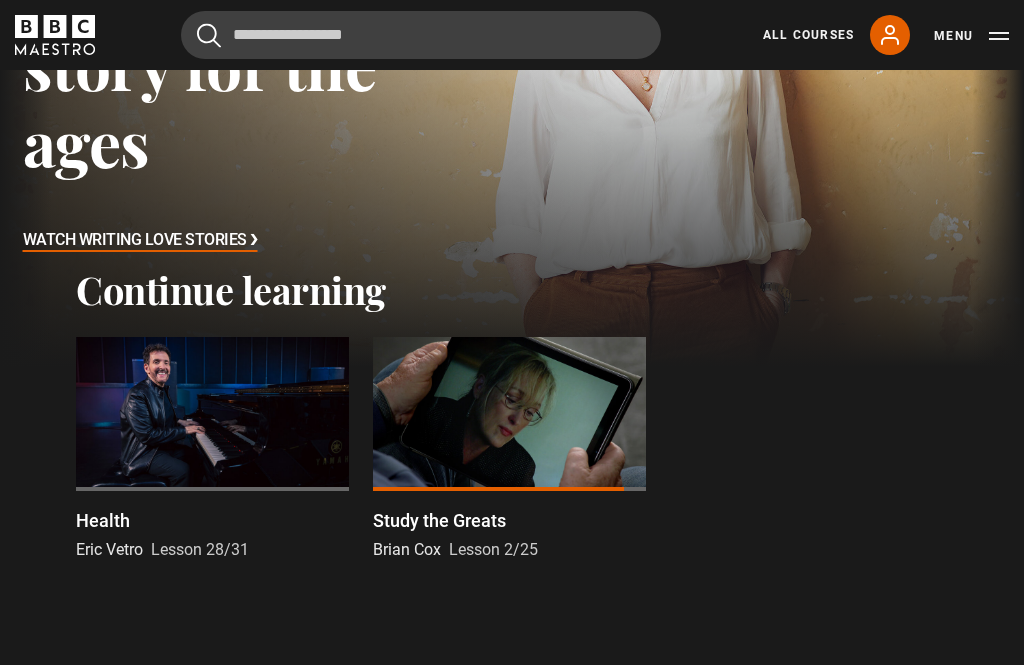 scroll, scrollTop: 280, scrollLeft: 0, axis: vertical 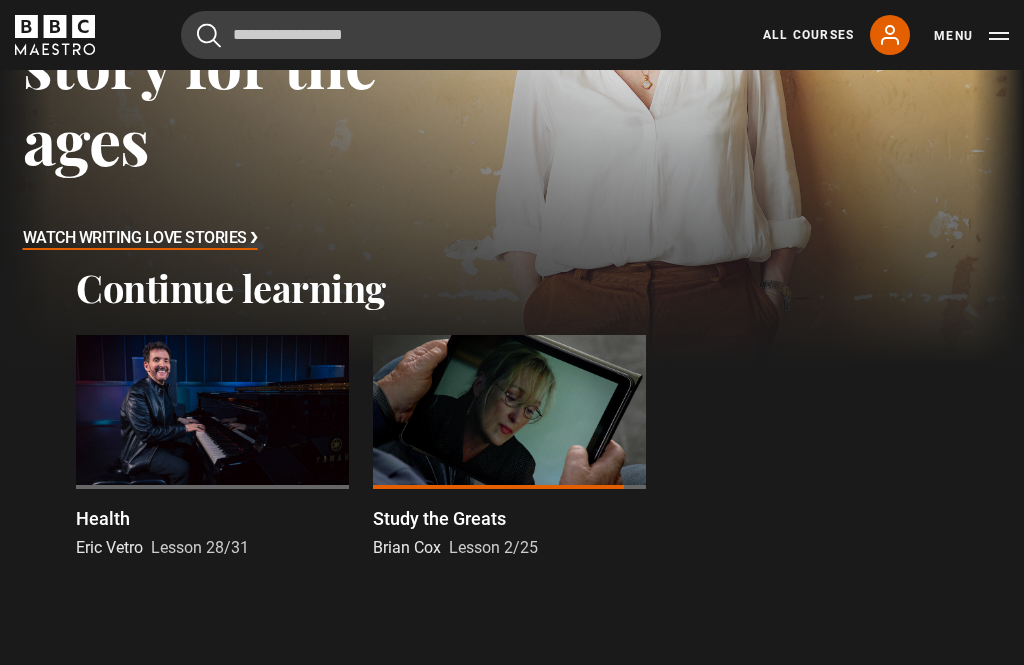 click at bounding box center [212, 413] 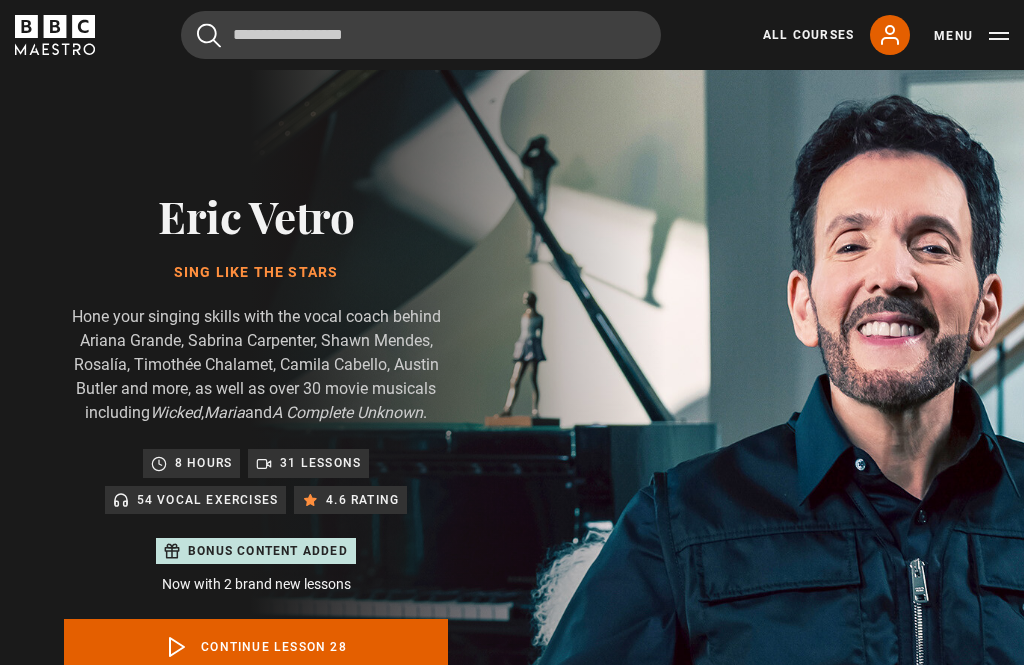 scroll, scrollTop: 875, scrollLeft: 0, axis: vertical 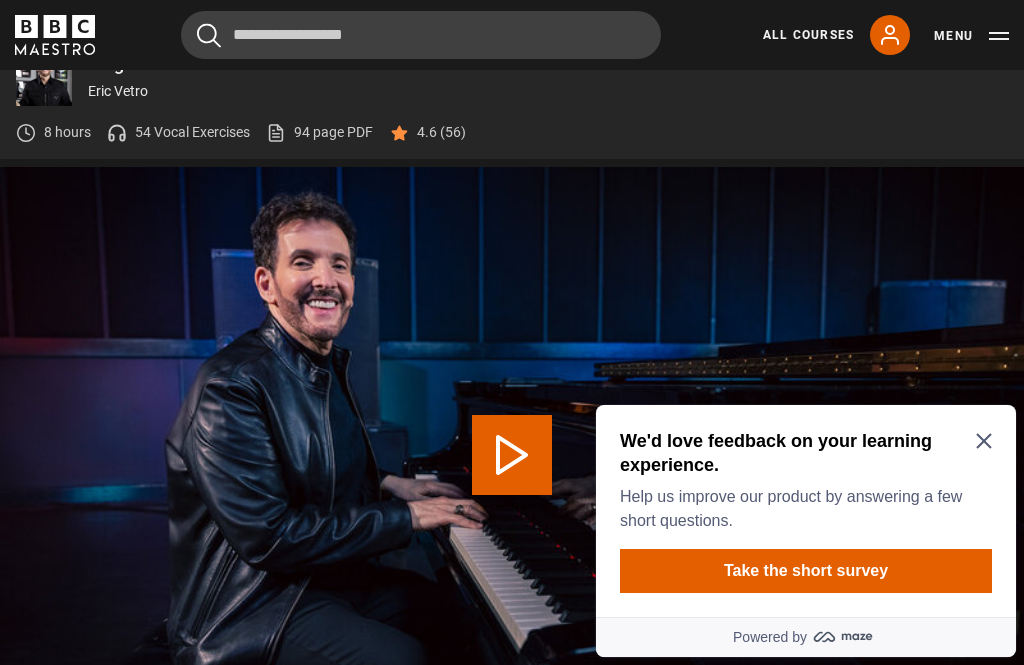 click on "We'd love feedback on your learning experience." at bounding box center [802, 453] 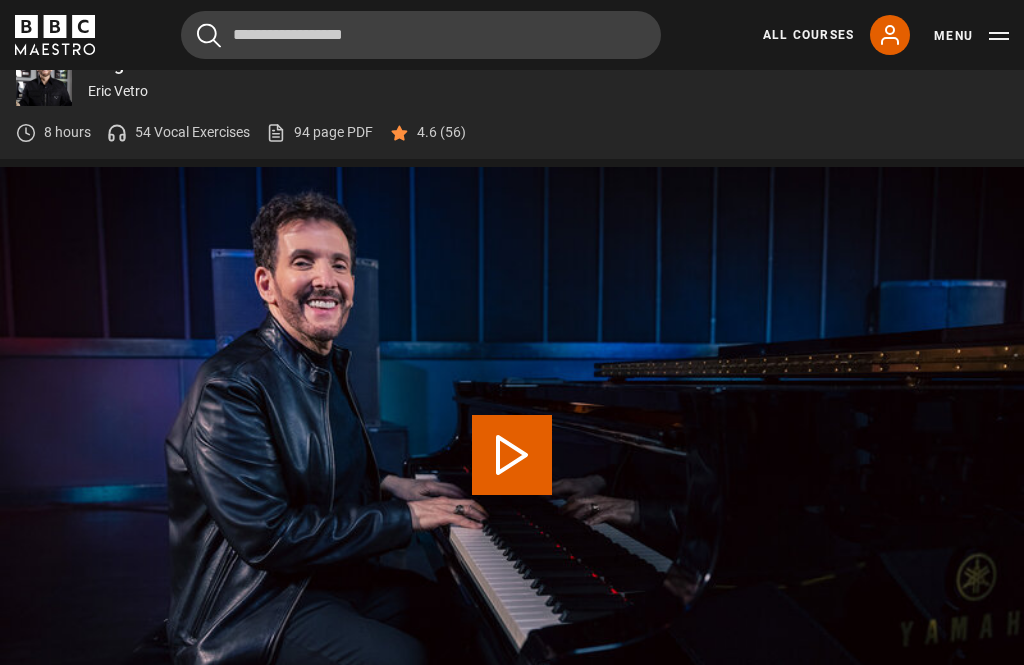 click on "Play Lesson Health" at bounding box center (512, 455) 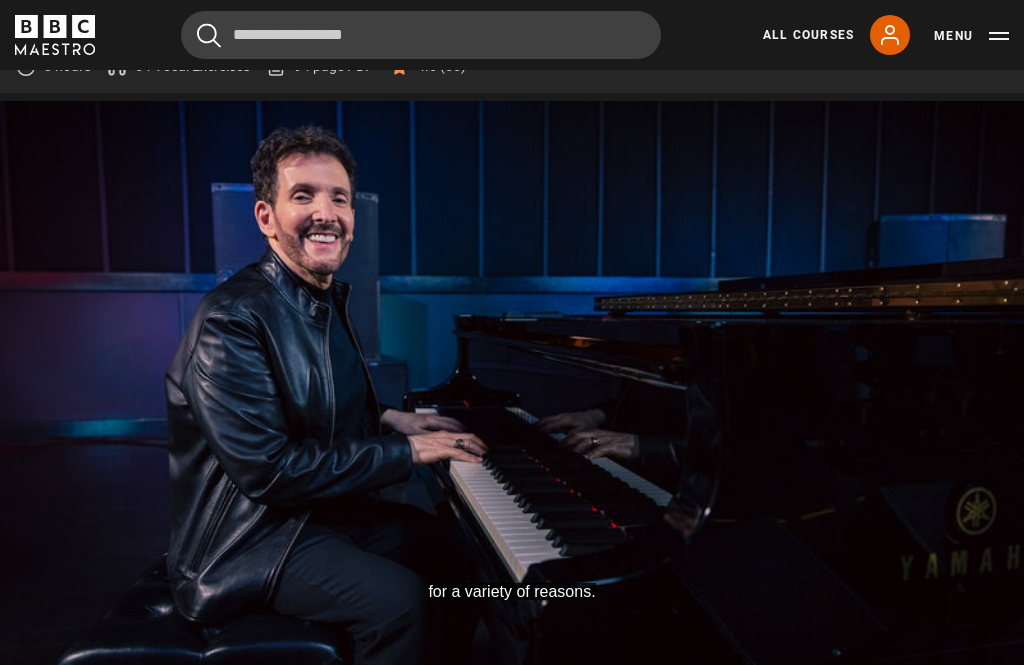 scroll, scrollTop: 941, scrollLeft: 0, axis: vertical 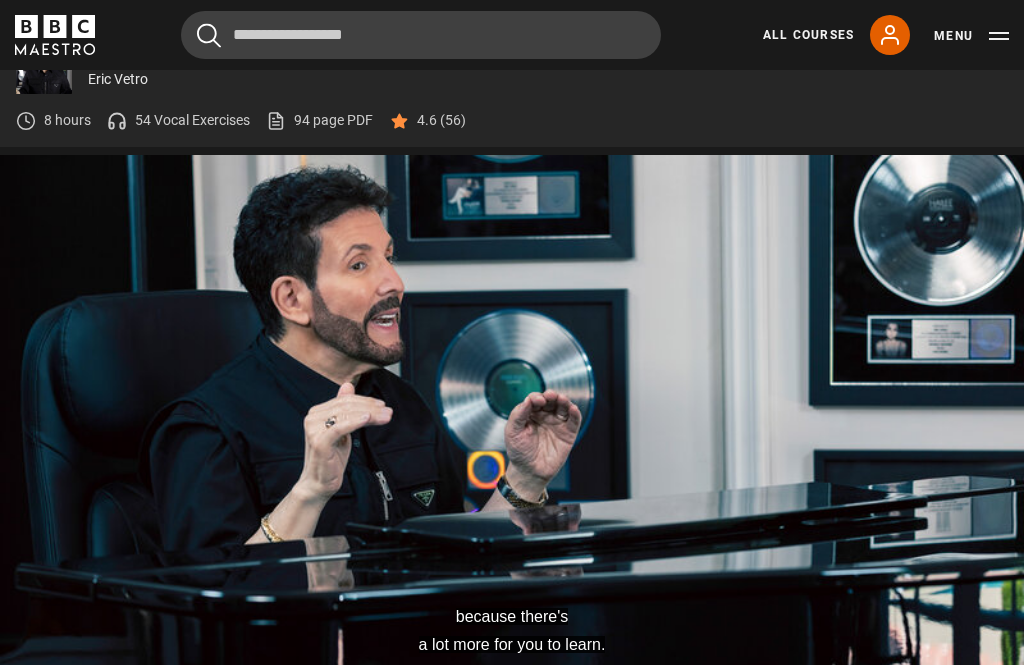 click on "because there's
a lot more for you to learn. Video Player is loading. Play Lesson Curtain call 10s Skip Back 10 seconds Pause 10s Skip Forward 10 seconds Loaded :  51.46% Pause Mute Current Time  0:09 - Duration  1:37
Eric Vetro
Lesson 29
Curtain call
1x Playback Rate 2x 1.5x 1x , selected 0.5x Captions captions off English  Captions , selected This is a modal window.
Lesson Completed
Up next
Auditions with Marissa Jaret Winokur
Cancel
Do you want to save this lesson?
Save lesson
Rewatch" at bounding box center (512, 443) 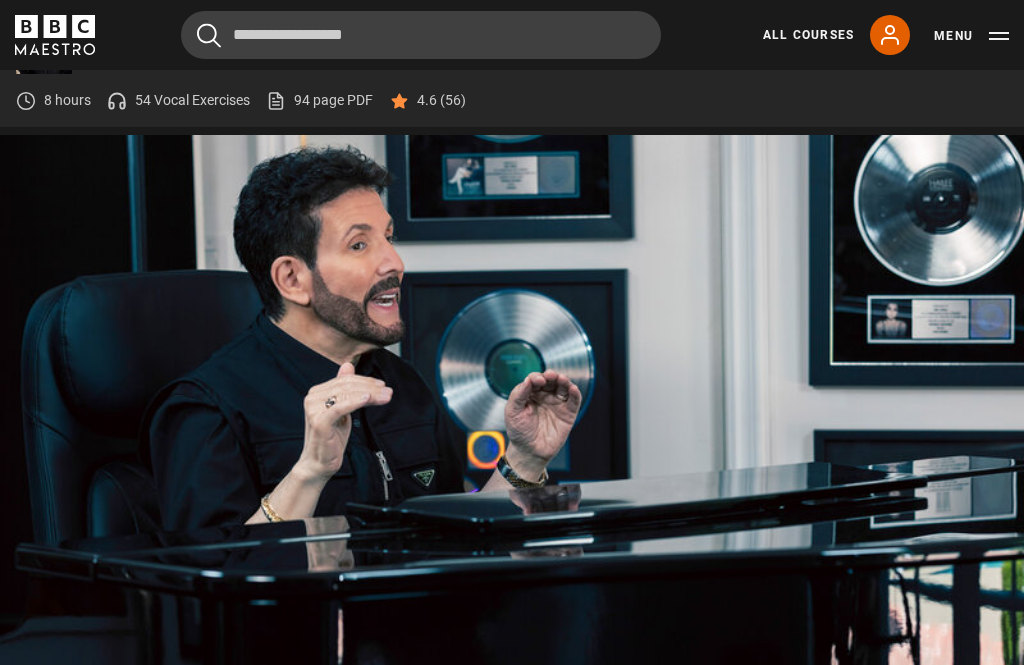 scroll, scrollTop: 906, scrollLeft: 0, axis: vertical 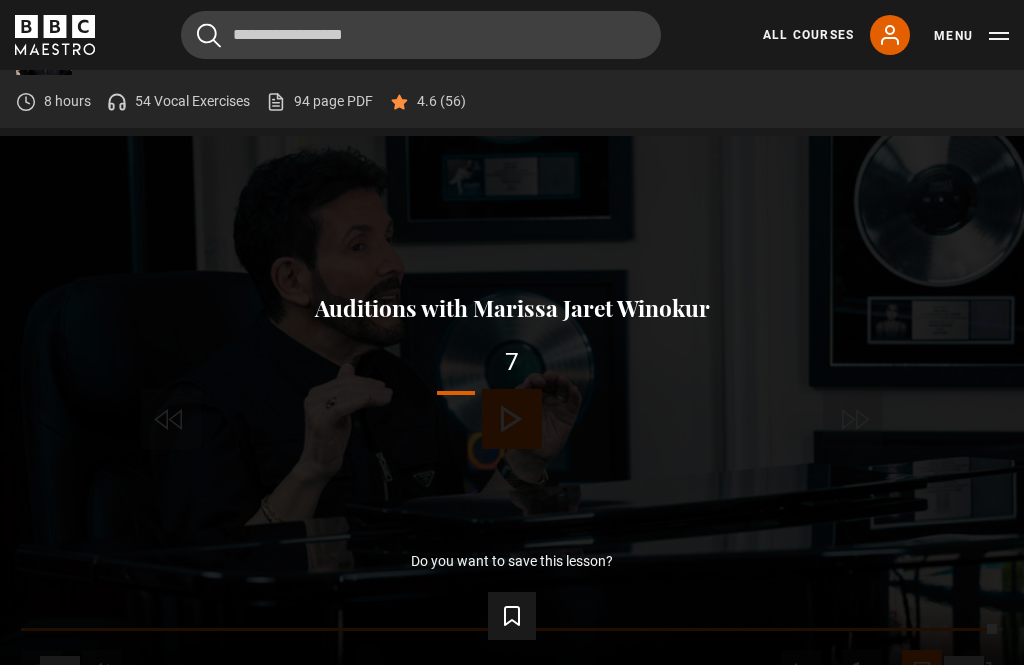 click on "8 hours
54 Vocal Exercises
94 page PDF
(opens in new tab)
4.6 (56)" at bounding box center [241, 101] 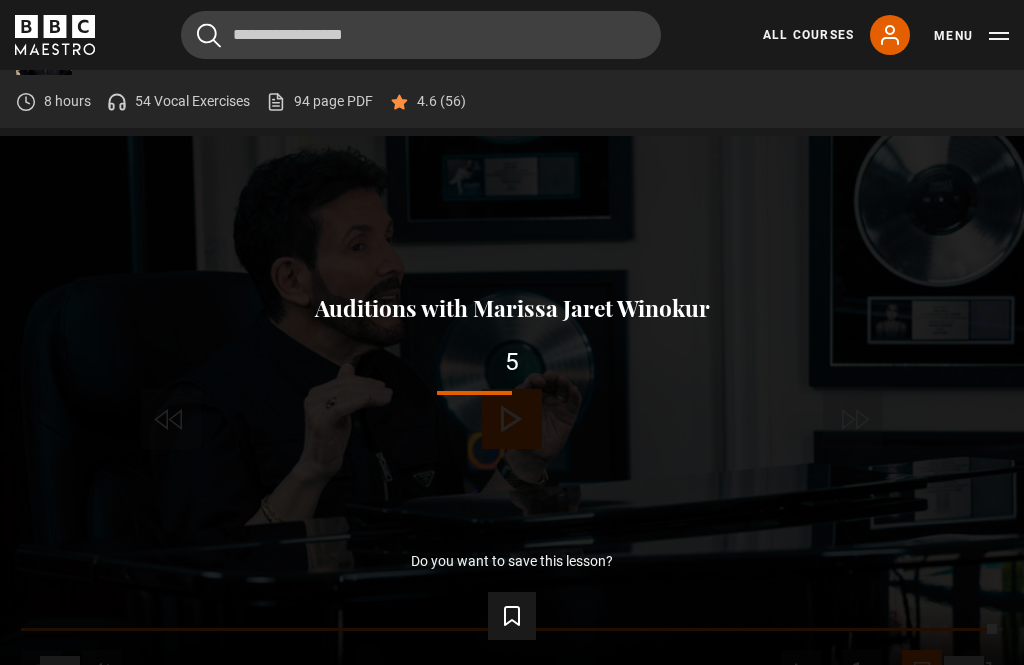 click 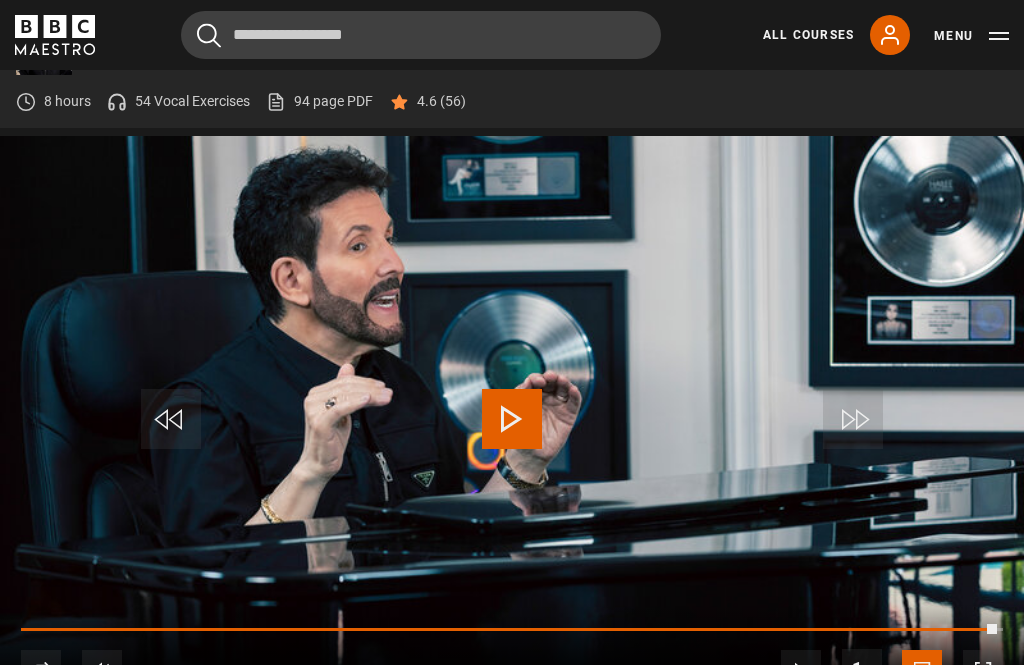 click 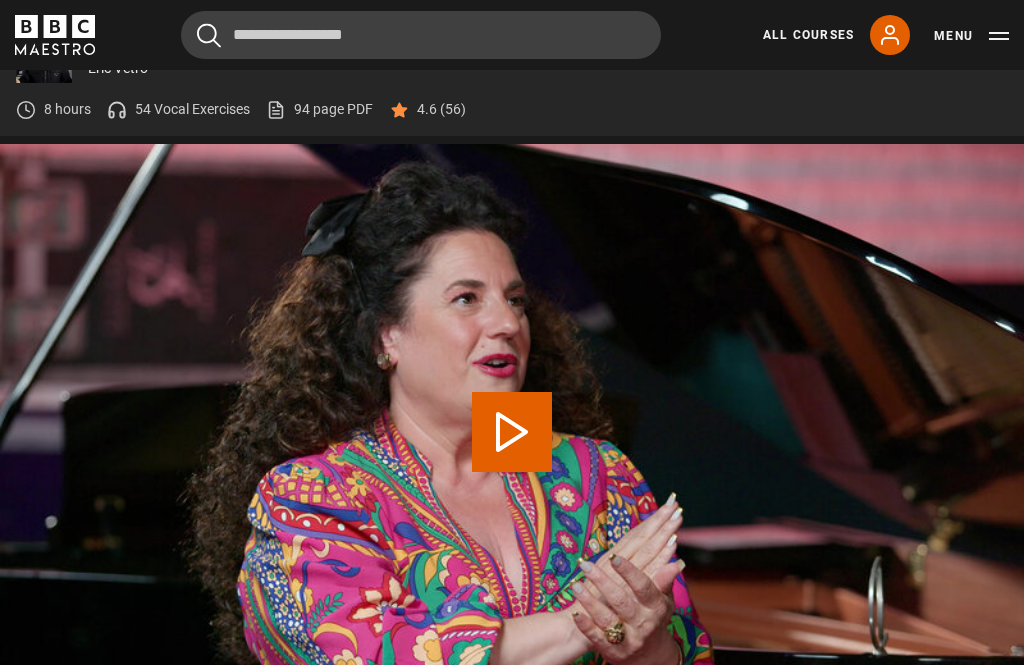 scroll, scrollTop: 994, scrollLeft: 0, axis: vertical 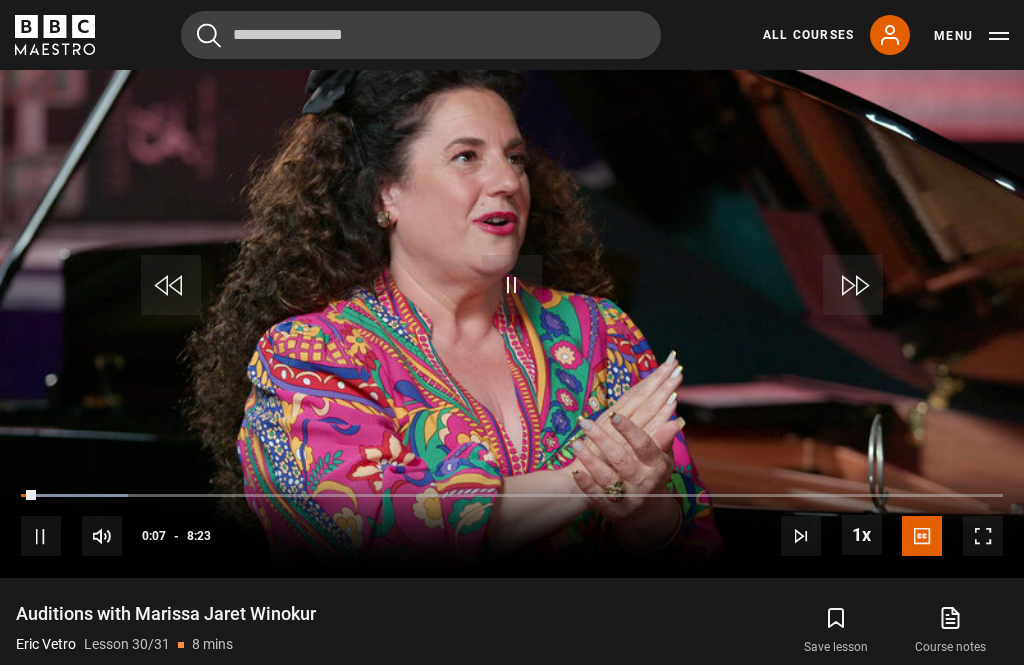click on "Loaded :  10.92%" at bounding box center [512, 496] 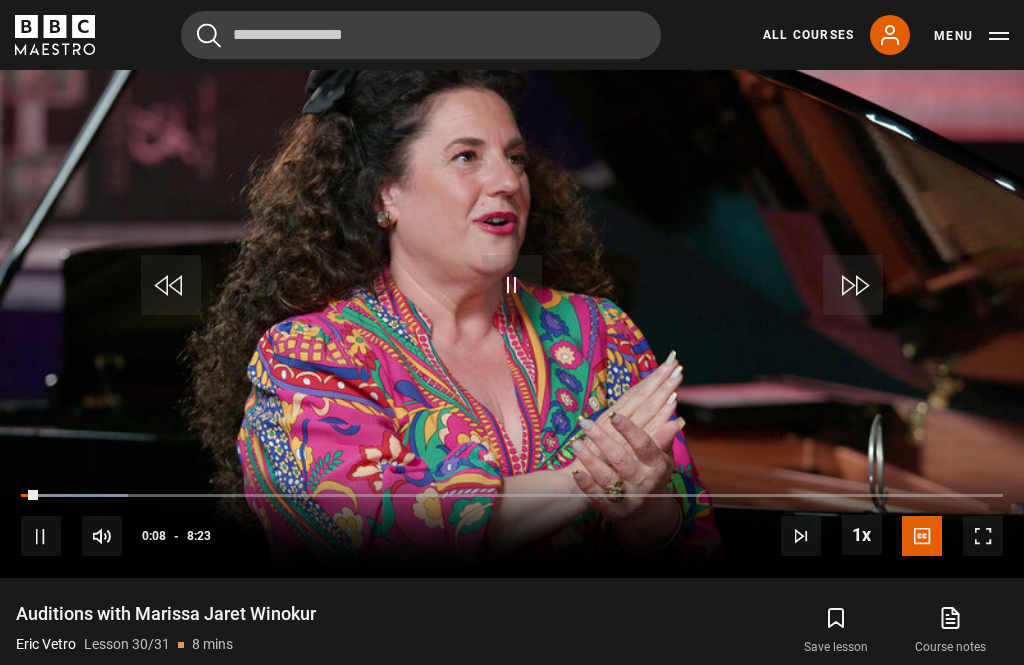 click at bounding box center (983, 536) 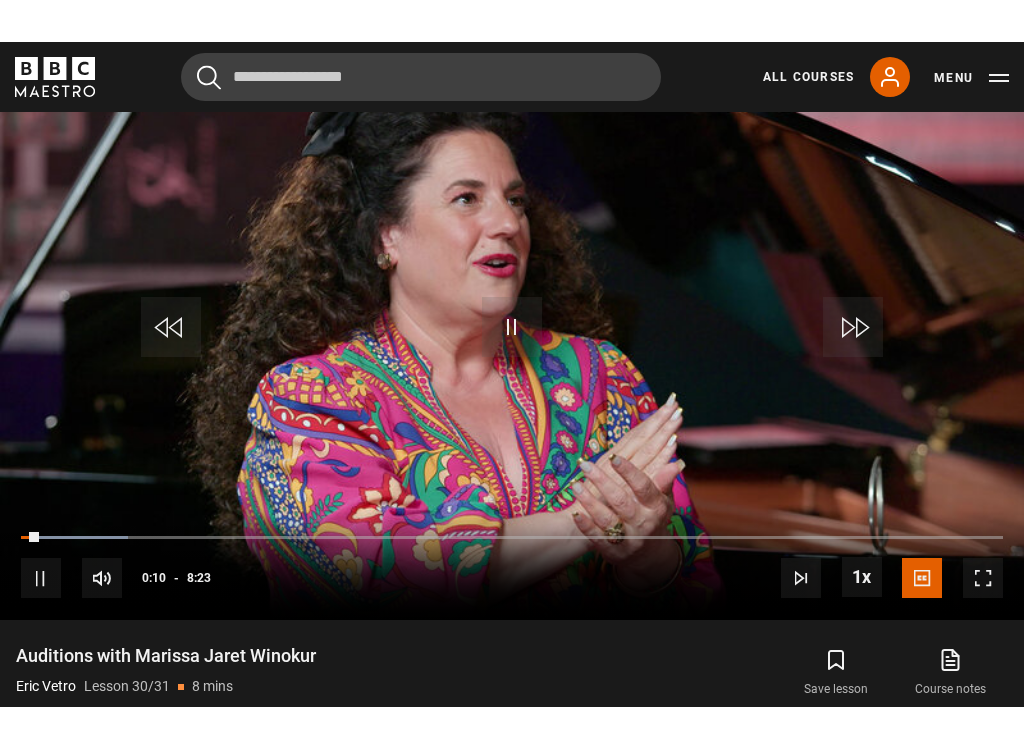 scroll, scrollTop: 0, scrollLeft: 0, axis: both 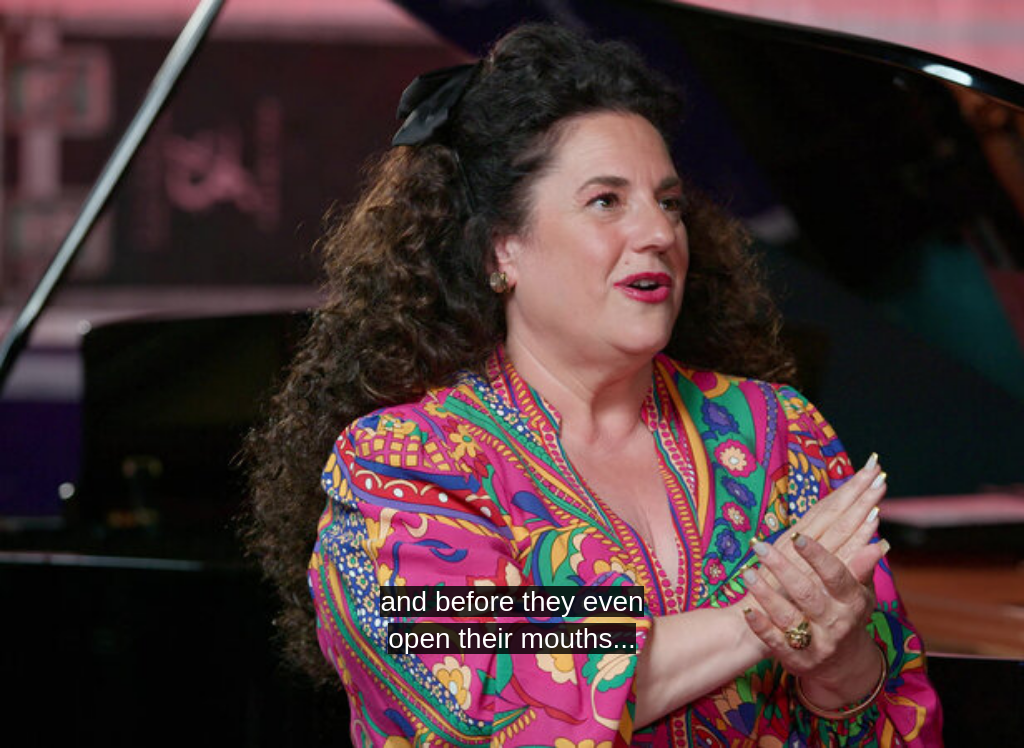 click on "and before they even
open their mouths... Video Player is loading. Play Lesson Auditions with Marissa Jaret Winokur 10s Skip Back 10 seconds Pause 10s Skip Forward 10 seconds Loaded :  99.39% Pause Mute Current Time  7:42 - Duration  8:23
Eric Vetro
Lesson 30
Auditions with Marissa Jaret Winokur
1x Playback Rate 2x 1.5x 1x , selected 0.5x Captions captions off English  Captions , selected This is a modal window.
Lesson Completed
Up next
Songwriting with Sabrina Carpenter
Cancel
Do you want to save this lesson?
Save lesson" at bounding box center [512, 374] 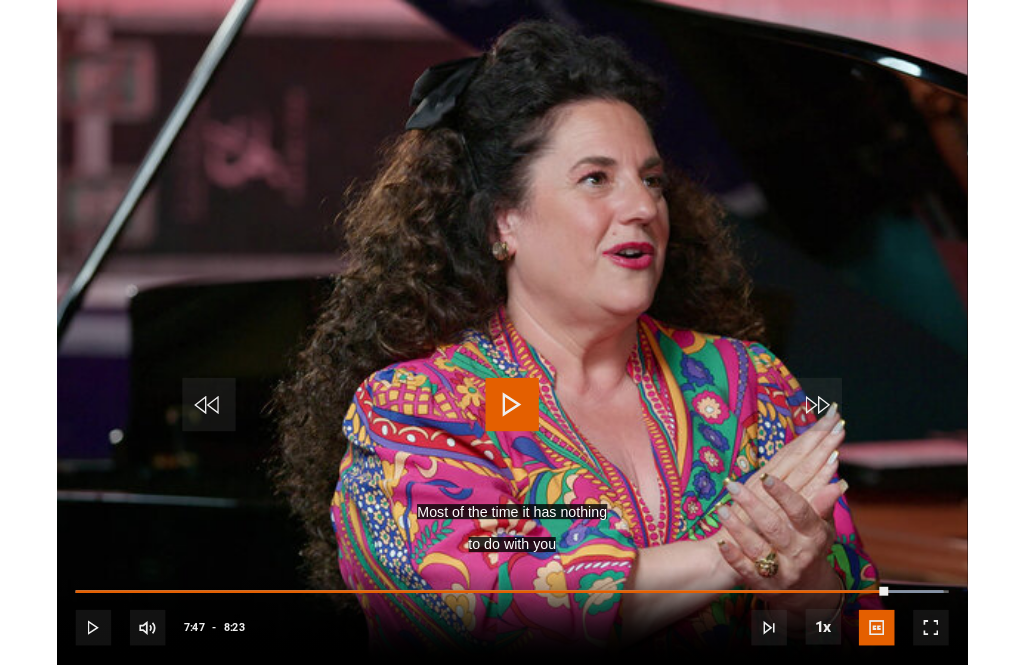 scroll, scrollTop: 996, scrollLeft: 0, axis: vertical 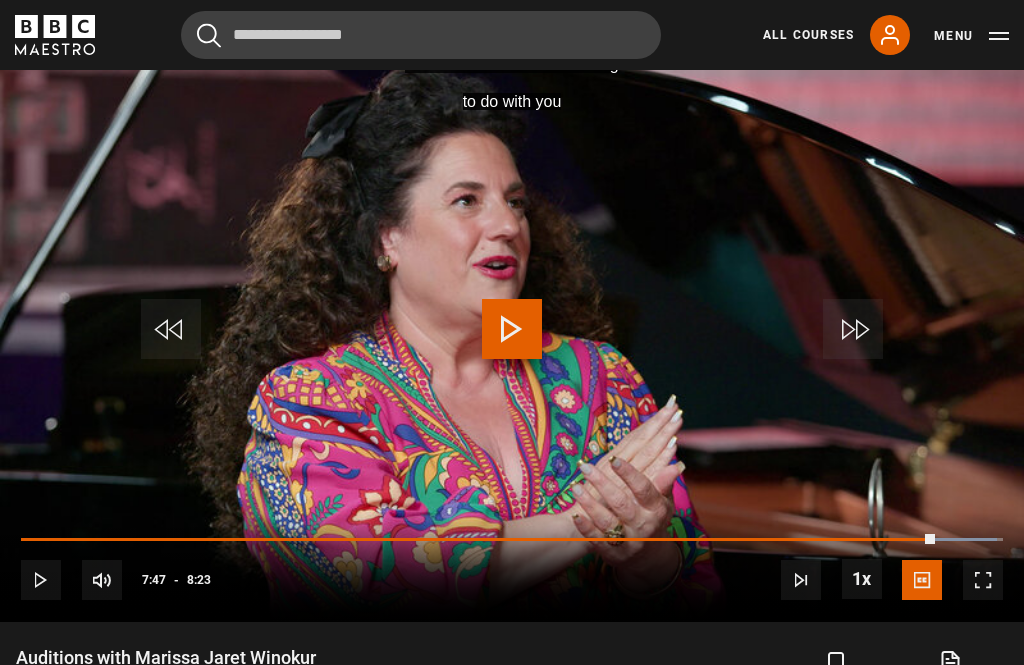 click on "All Courses" at bounding box center [808, 35] 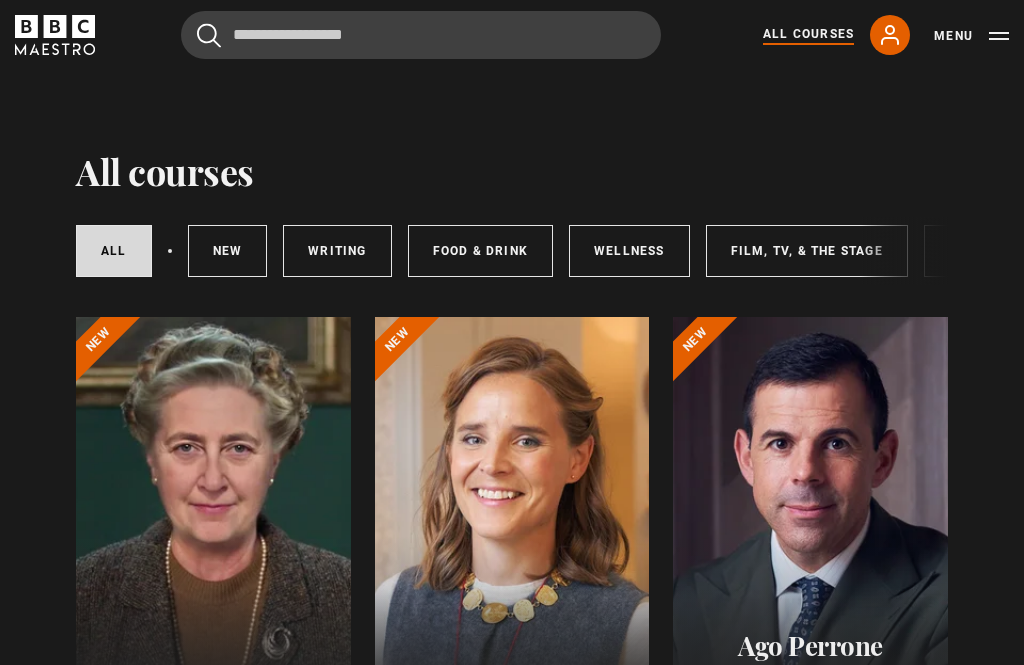 scroll, scrollTop: 0, scrollLeft: 0, axis: both 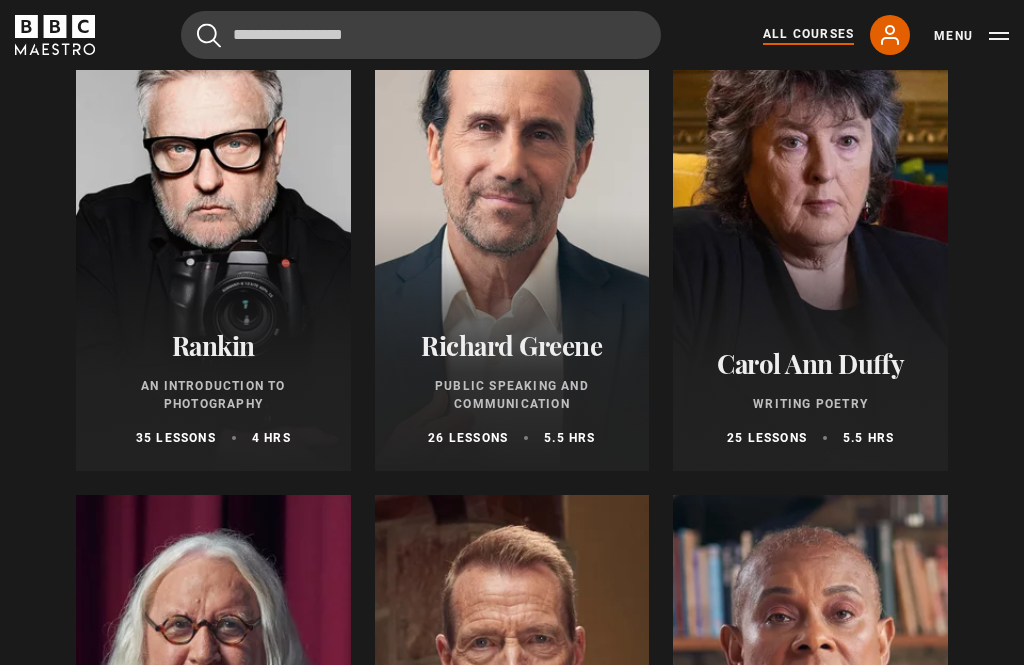 click at bounding box center (810, 231) 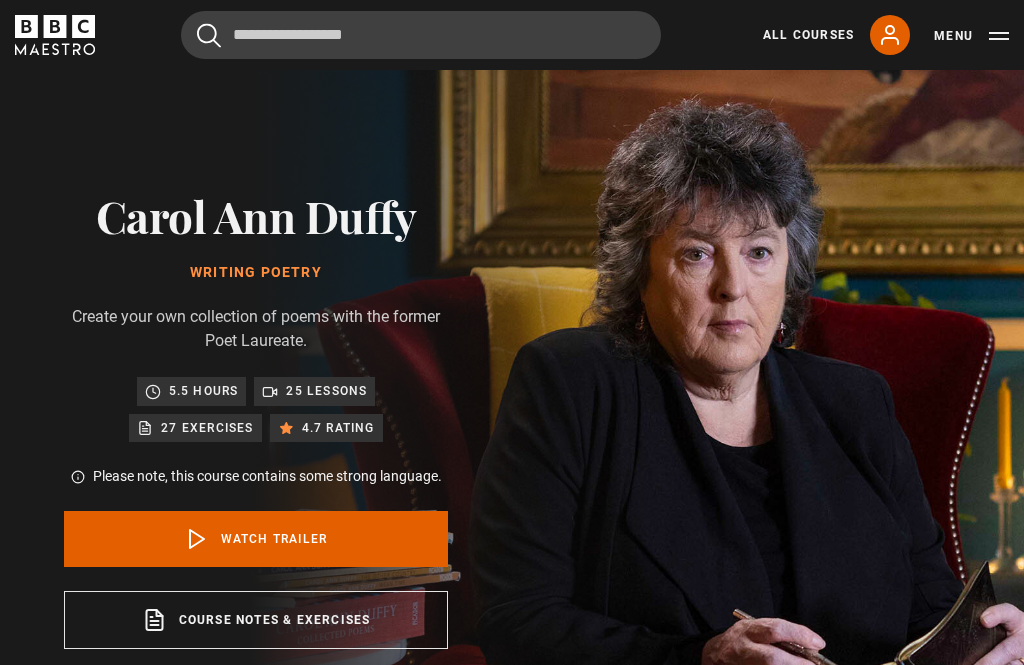 scroll, scrollTop: 0, scrollLeft: 0, axis: both 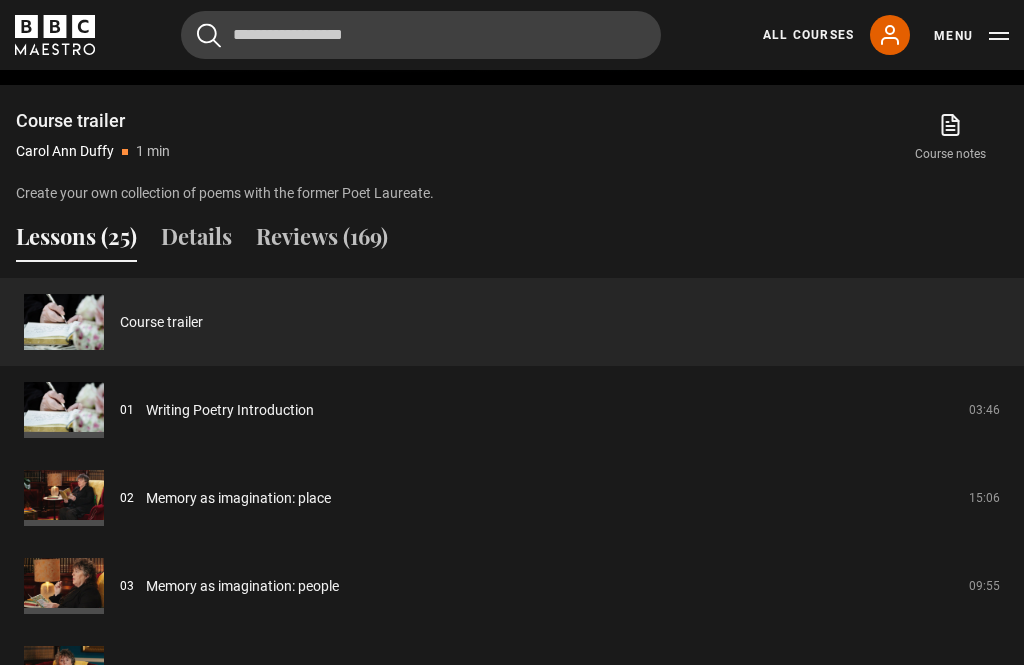 click on "Writing Poetry Introduction" at bounding box center (230, 410) 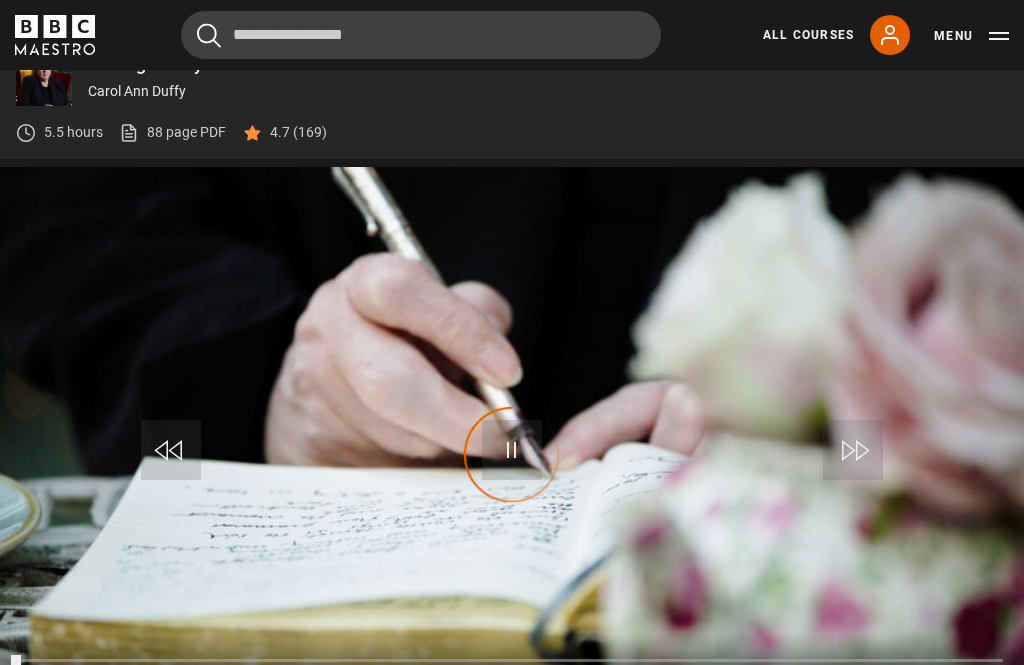 scroll, scrollTop: 767, scrollLeft: 0, axis: vertical 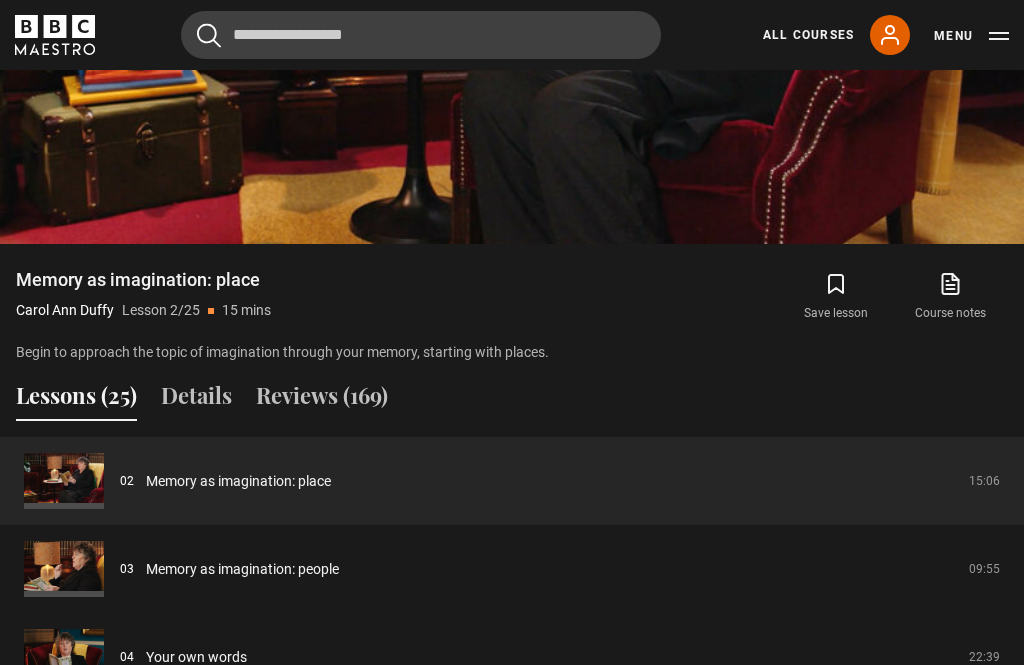 click on "Memory as imagination: place" at bounding box center [238, 481] 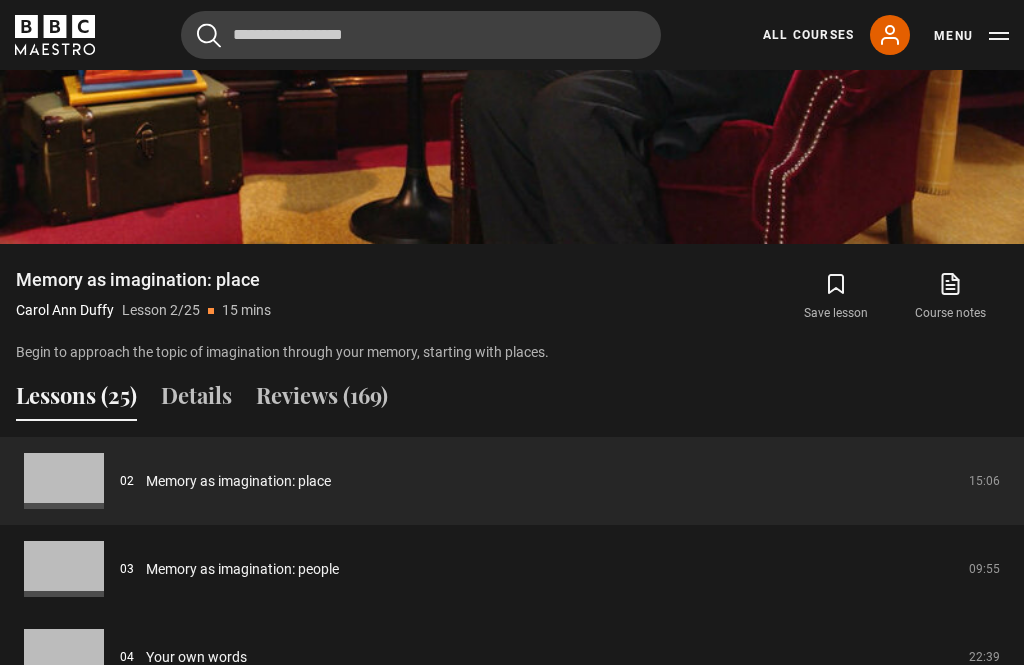 scroll, scrollTop: 767, scrollLeft: 0, axis: vertical 